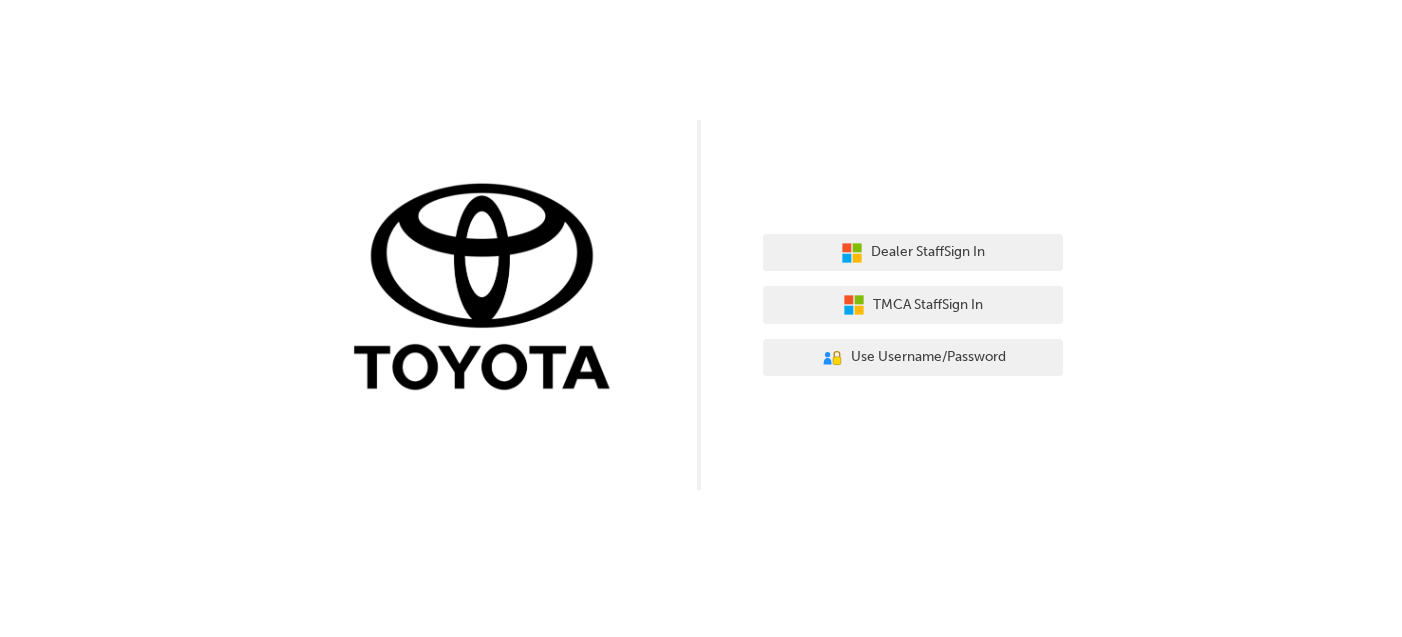 scroll, scrollTop: 0, scrollLeft: 0, axis: both 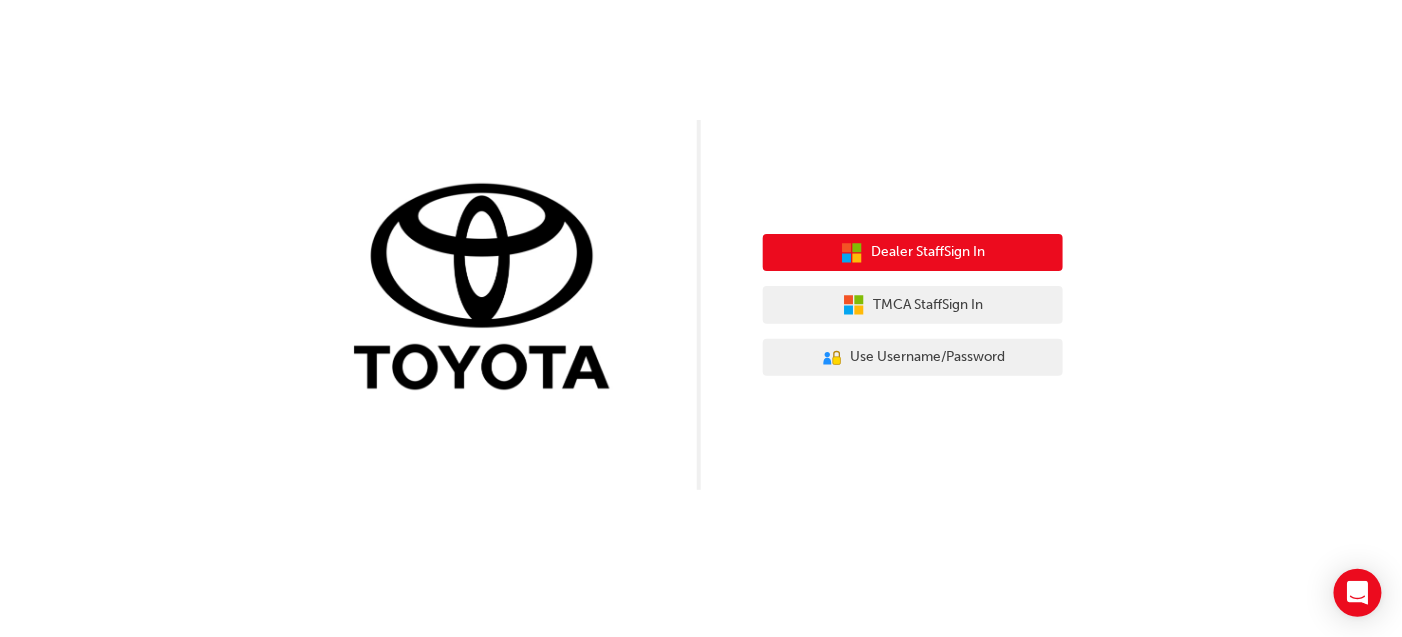 click on "Dealer Staff  Sign In" at bounding box center (928, 252) 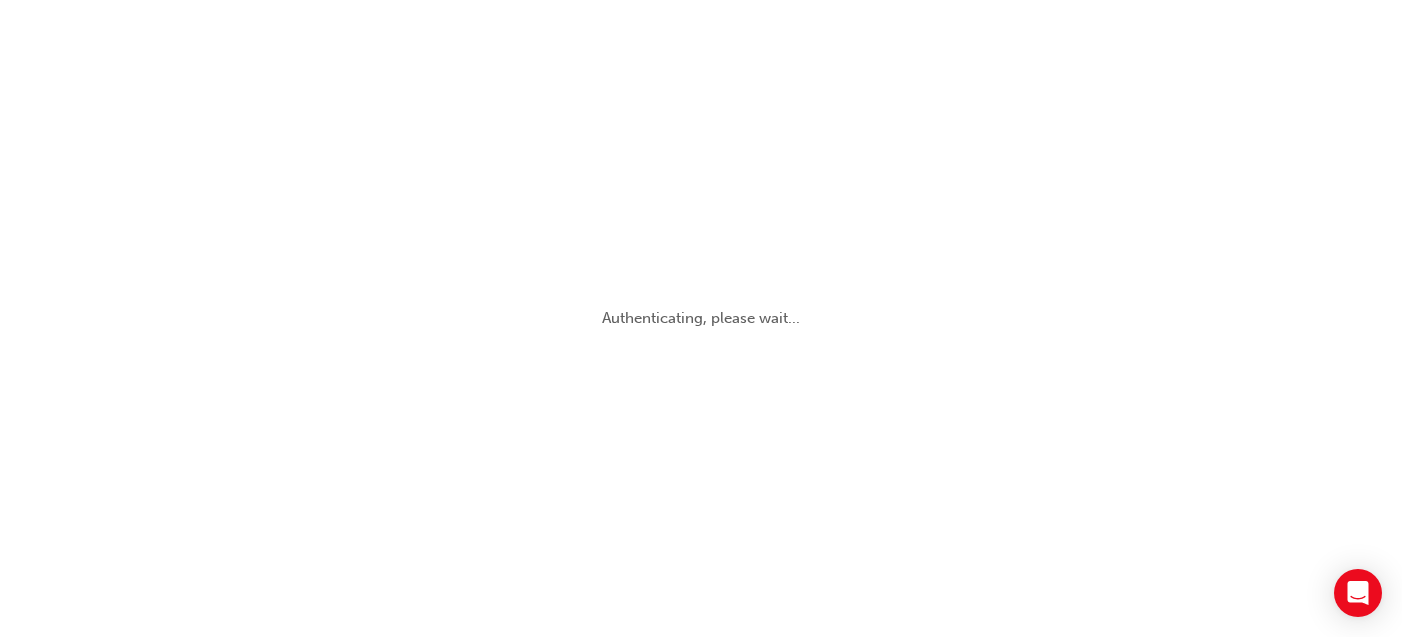 scroll, scrollTop: 0, scrollLeft: 0, axis: both 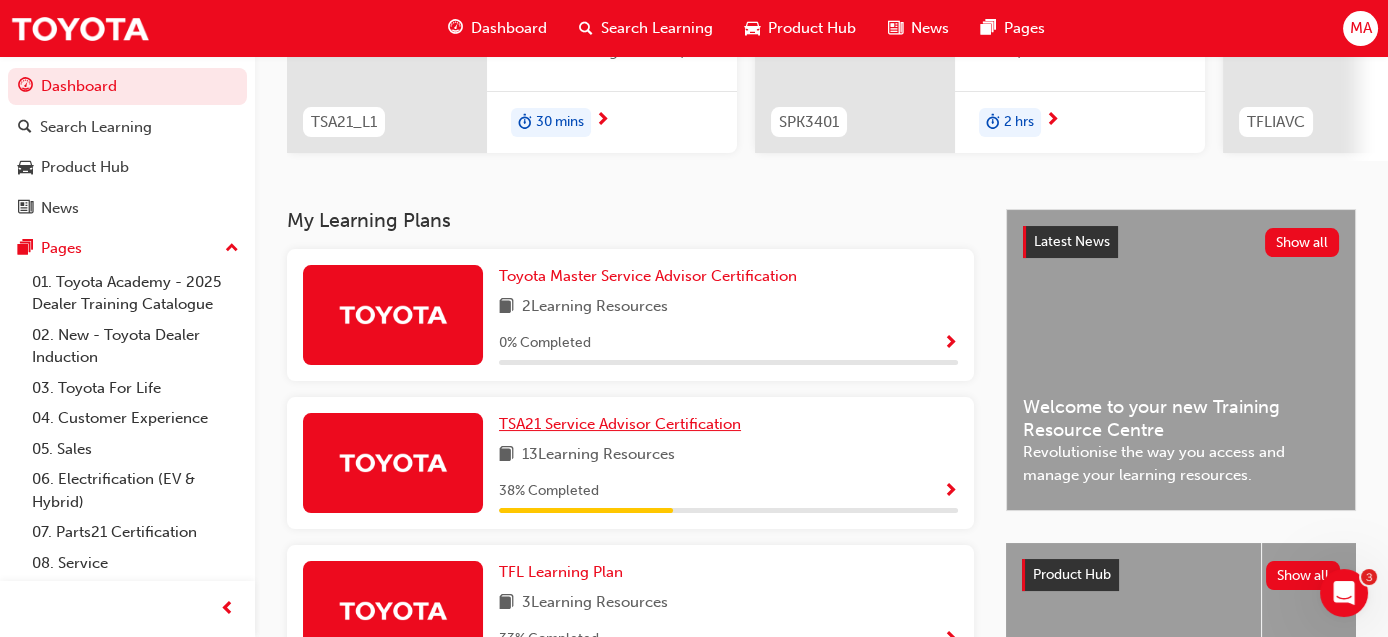 click on "TSA21 Service Advisor Certification" at bounding box center (620, 424) 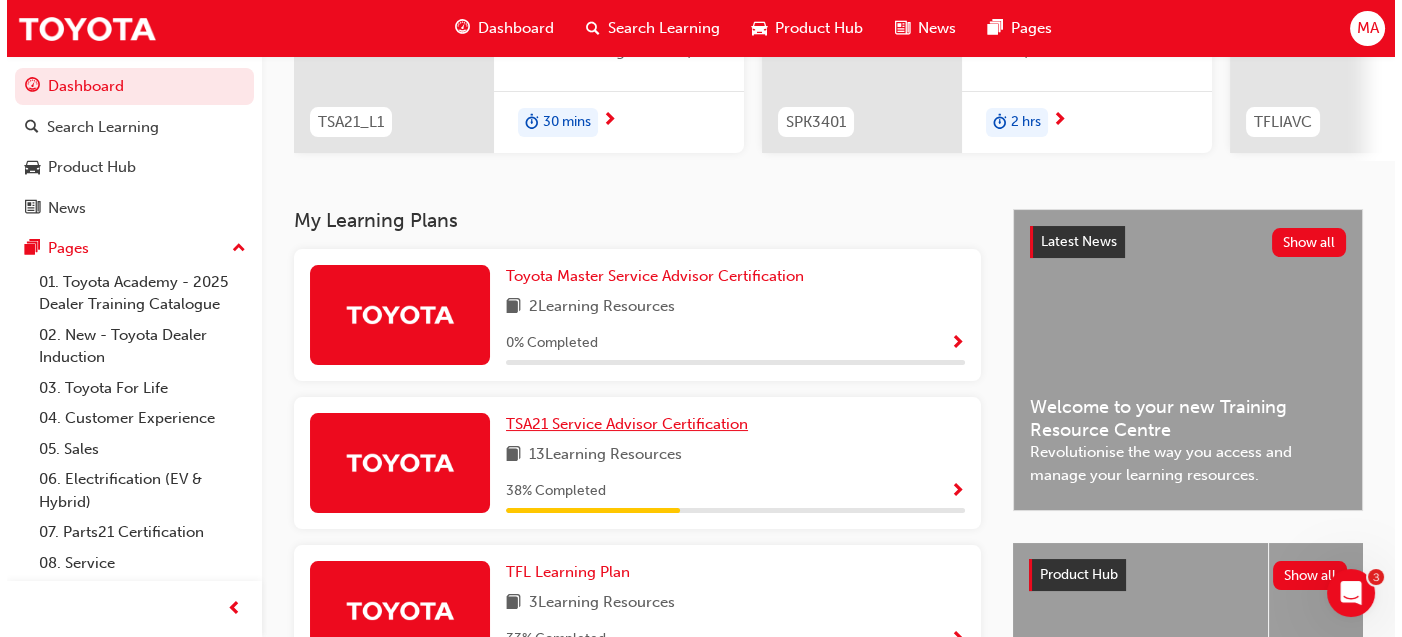 scroll, scrollTop: 0, scrollLeft: 0, axis: both 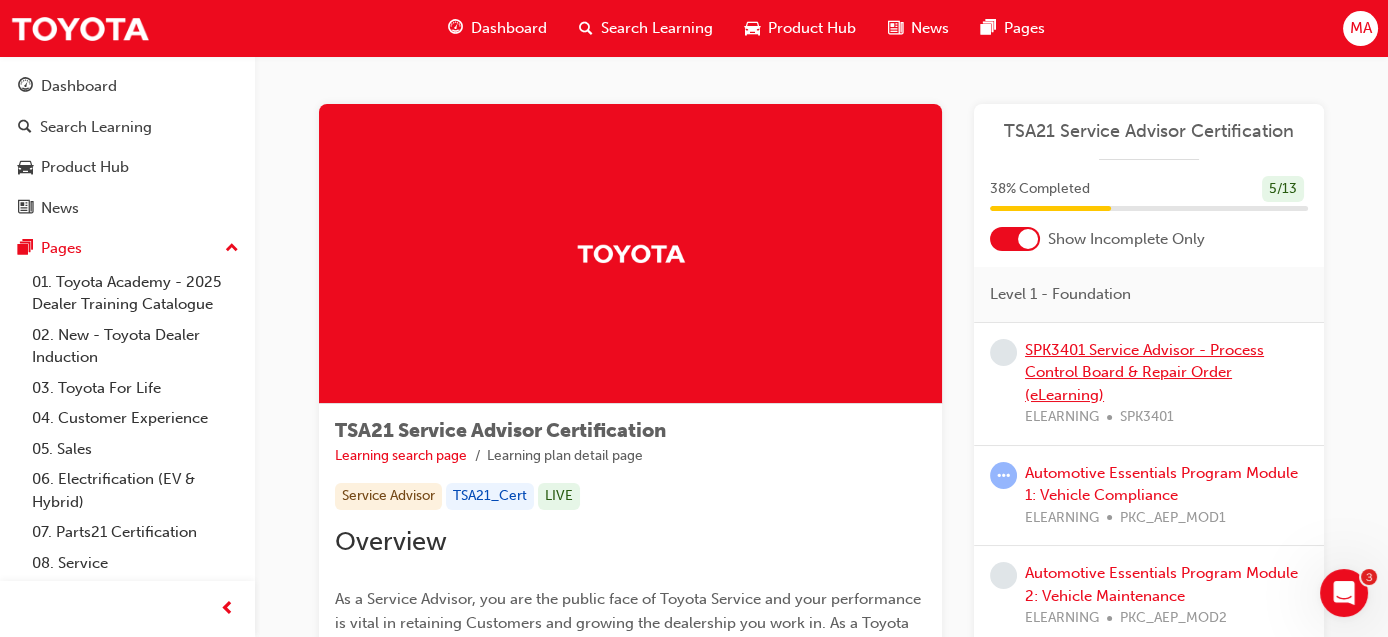 click on "SPK3401 Service Advisor - Process Control Board & Repair Order (eLearning)" at bounding box center (1144, 372) 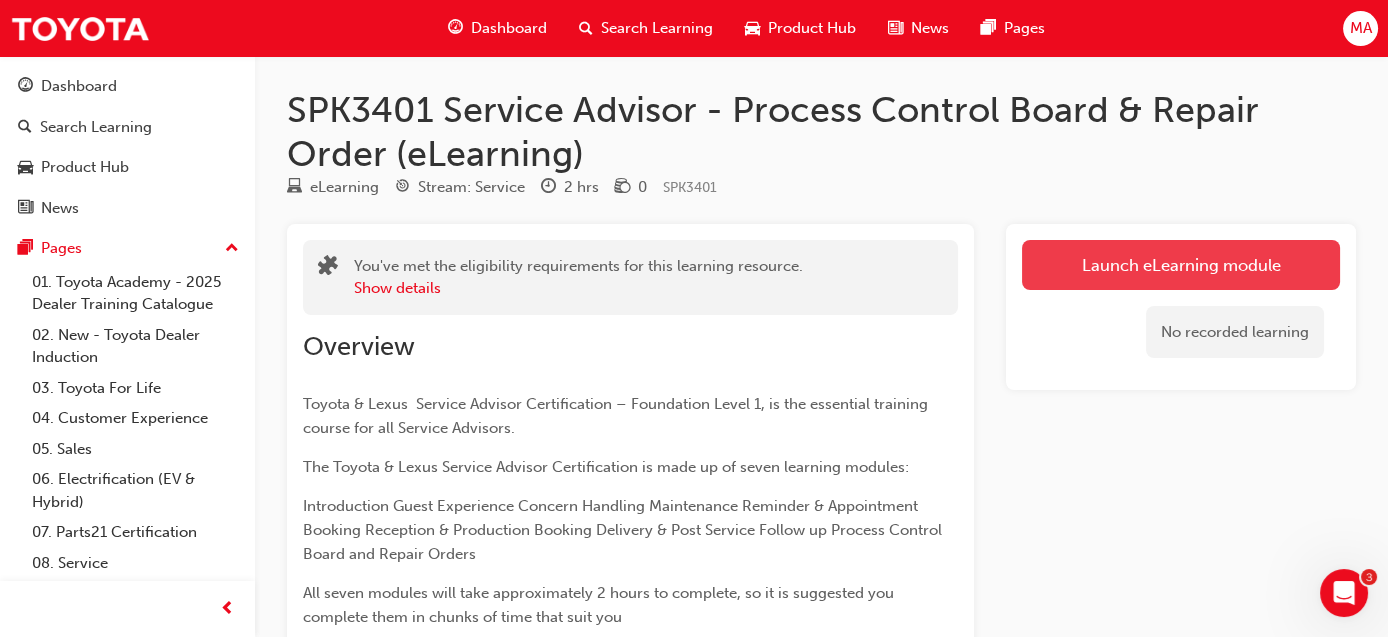 click on "Launch eLearning module" at bounding box center [1181, 265] 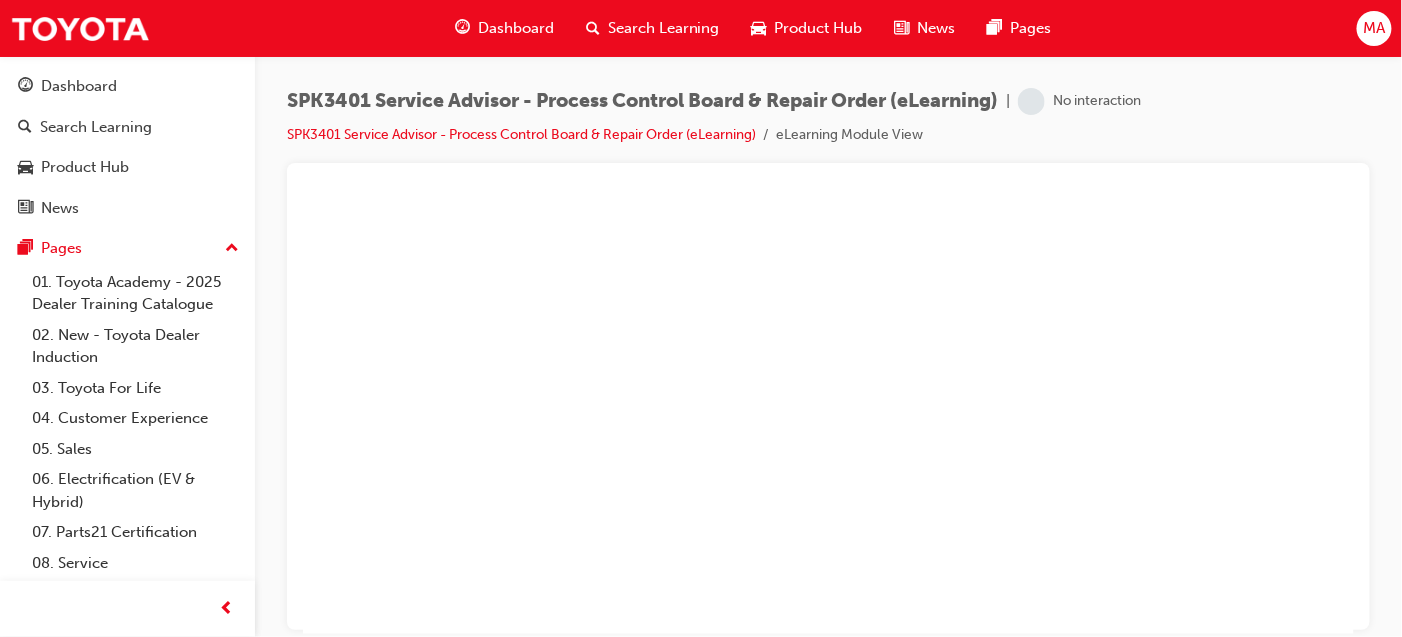 scroll, scrollTop: 0, scrollLeft: 0, axis: both 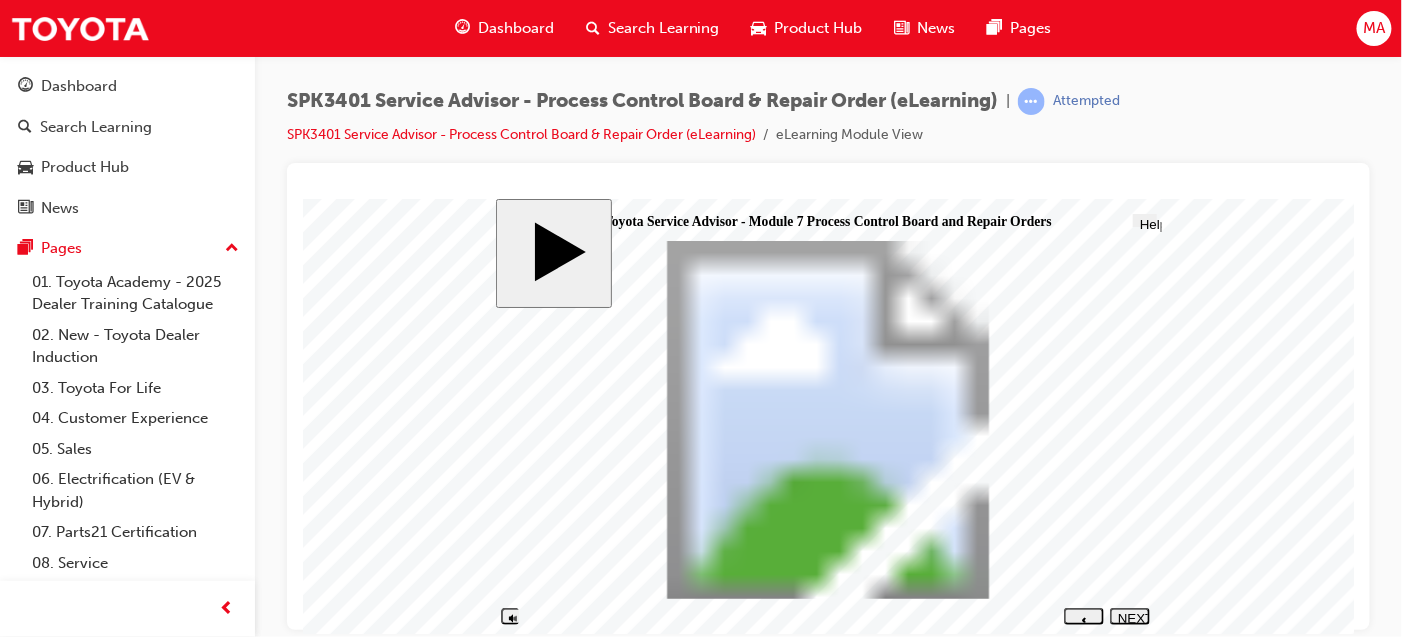 click on "NEXT" at bounding box center [1129, 615] 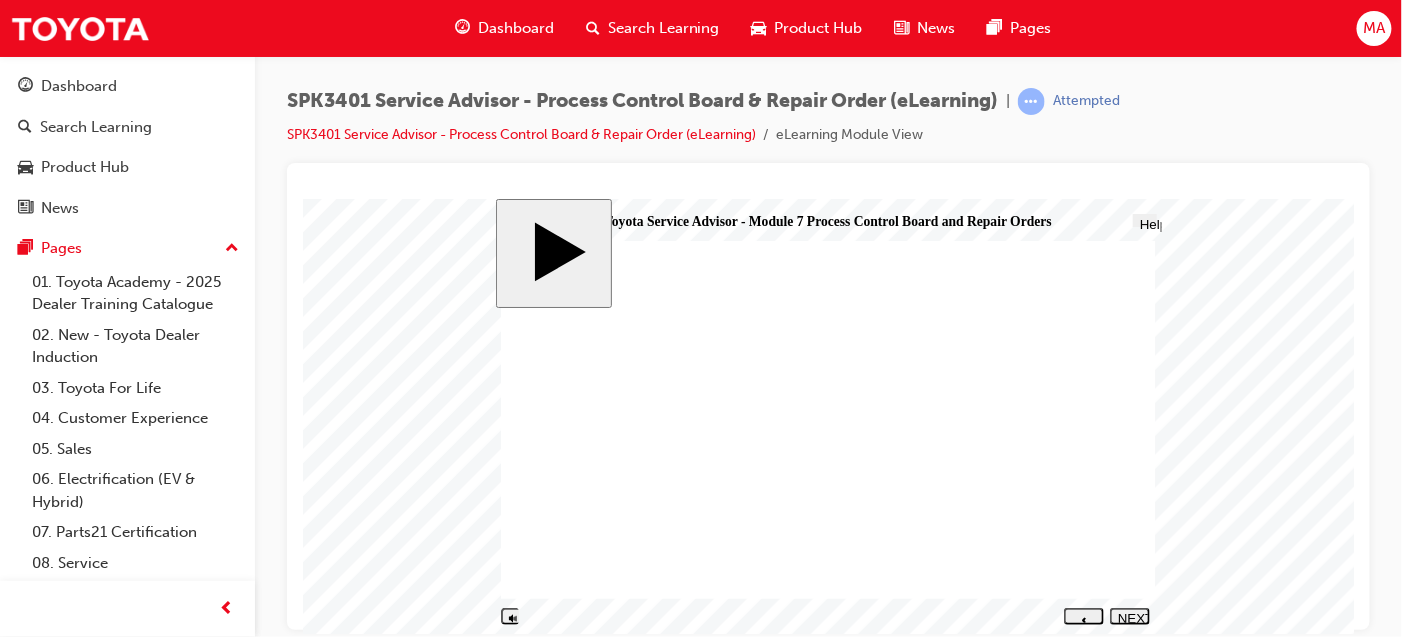 click on "NEXT" at bounding box center [1129, 625] 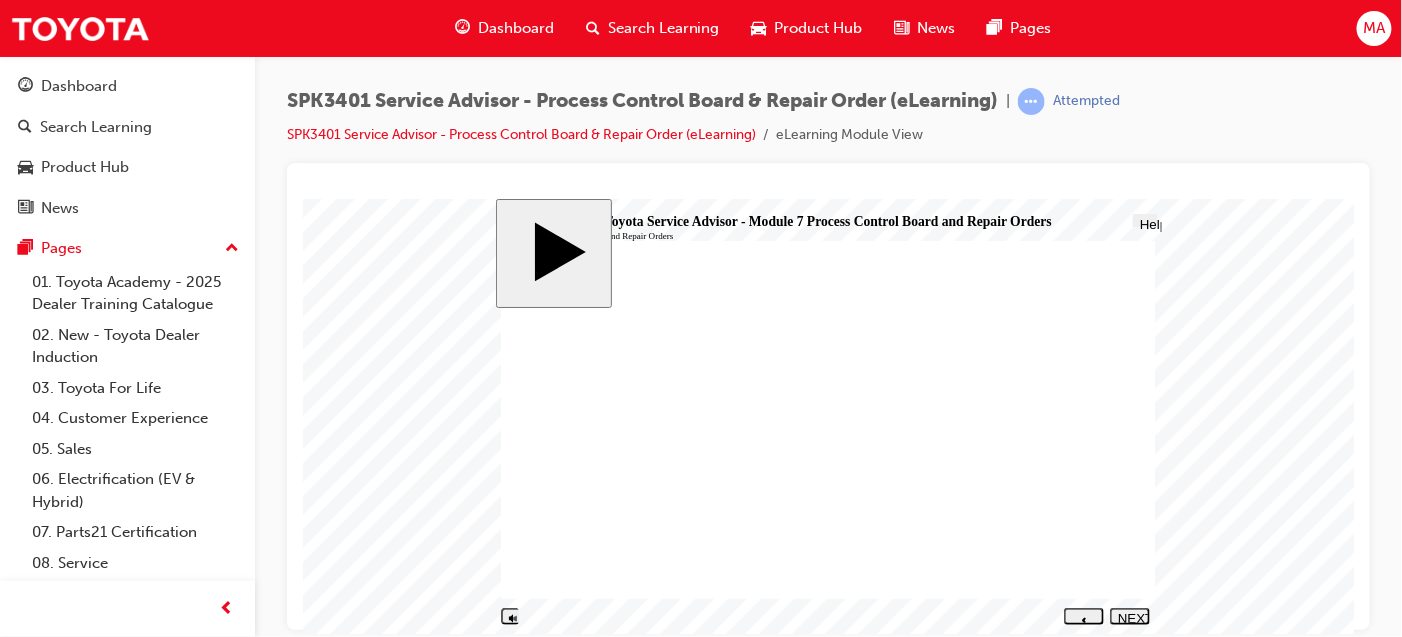 click on "NEXT" at bounding box center [1129, 625] 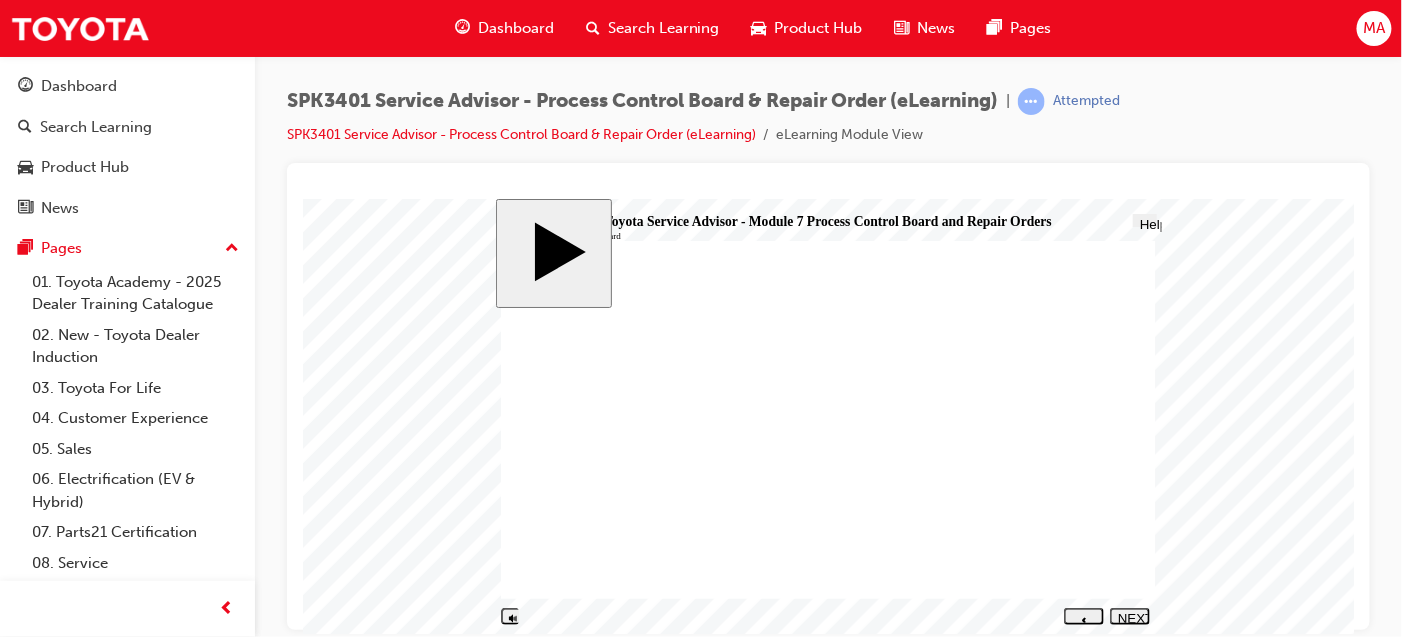 click 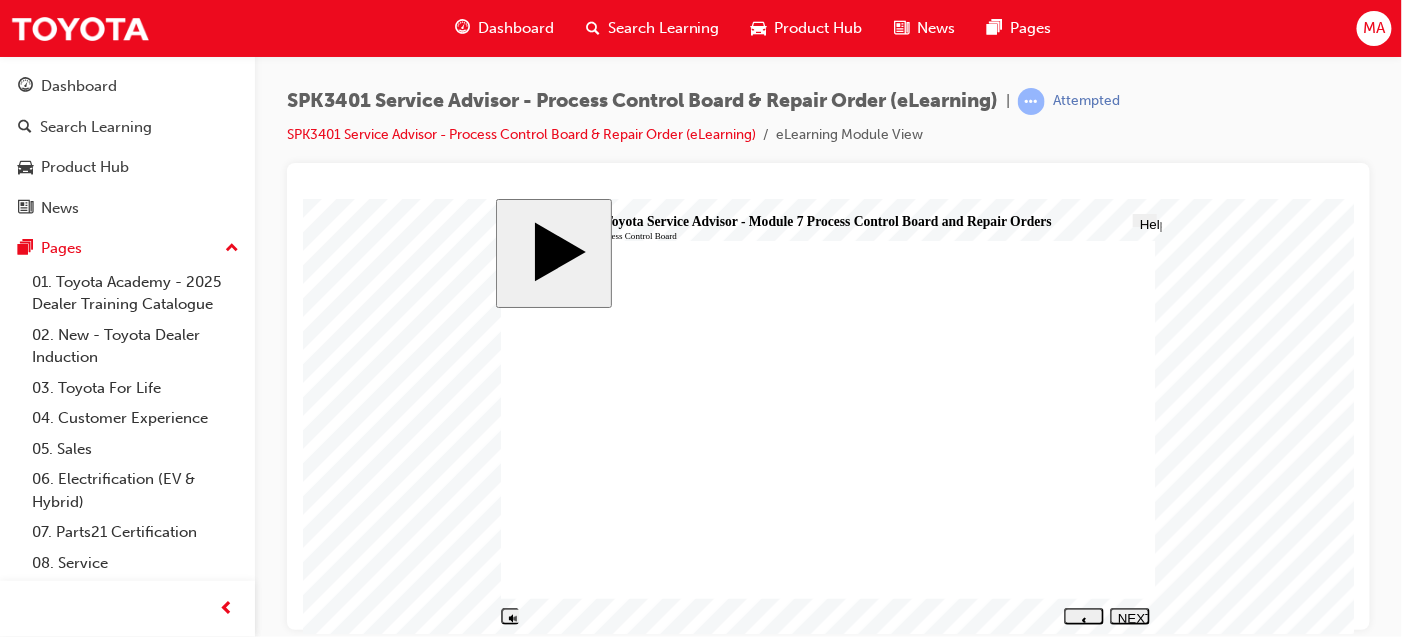 click 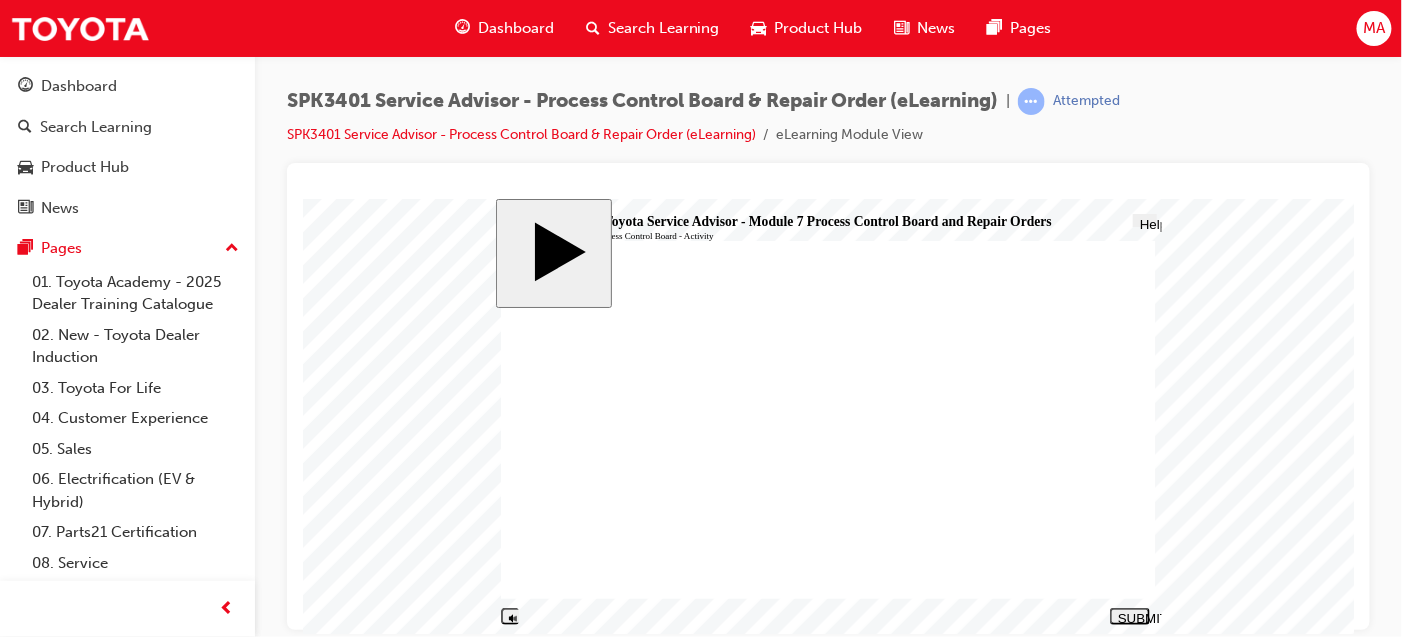 drag, startPoint x: 641, startPoint y: 476, endPoint x: 962, endPoint y: 370, distance: 338.04883 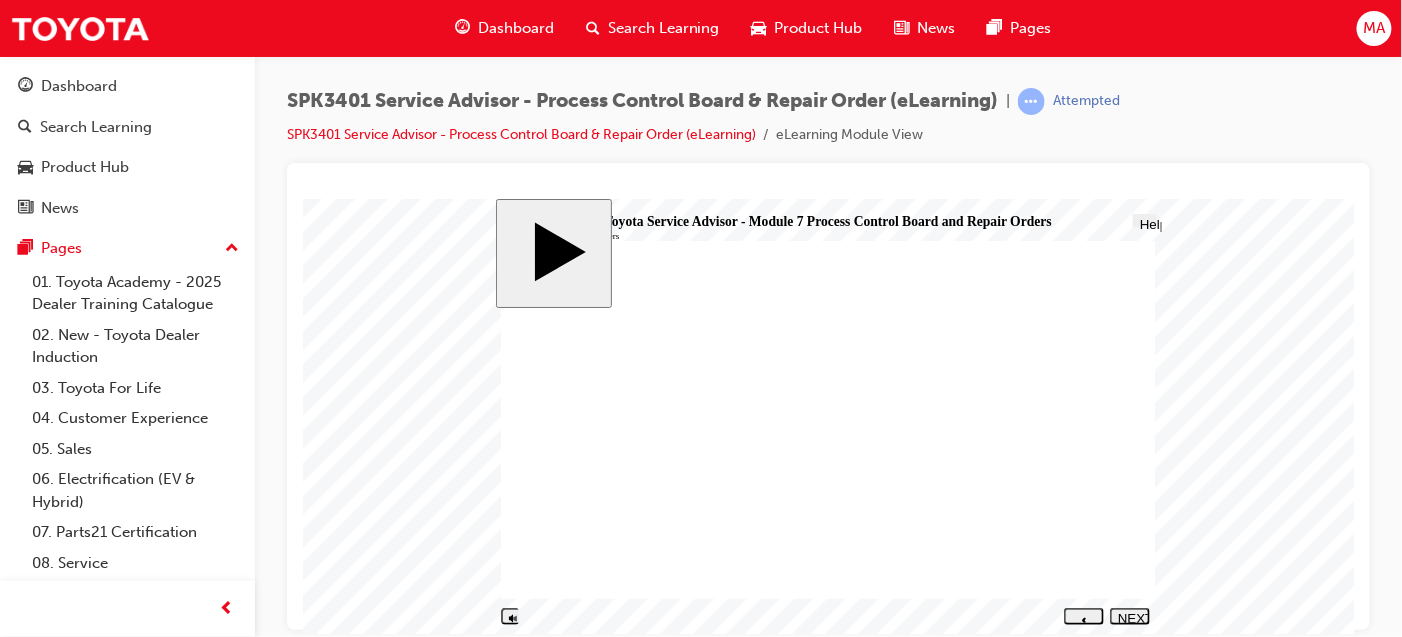 click on "NEXT" at bounding box center (1129, 625) 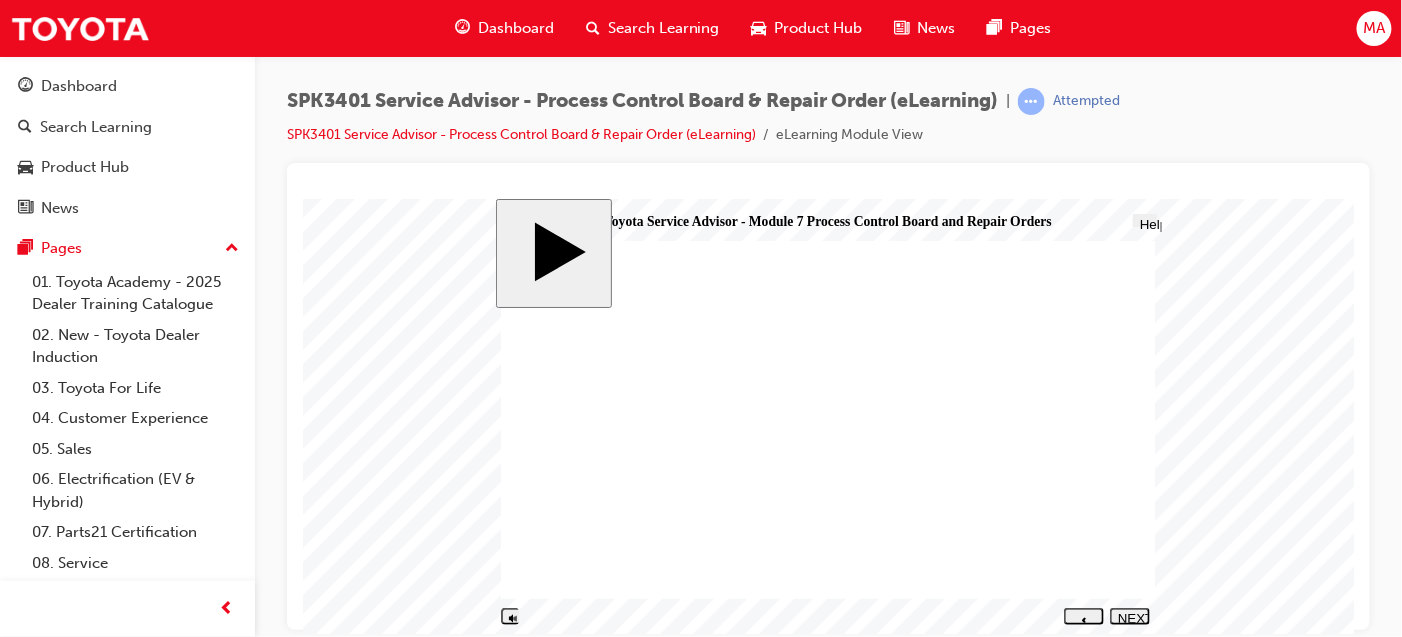 click on "NEXT" at bounding box center [1129, 625] 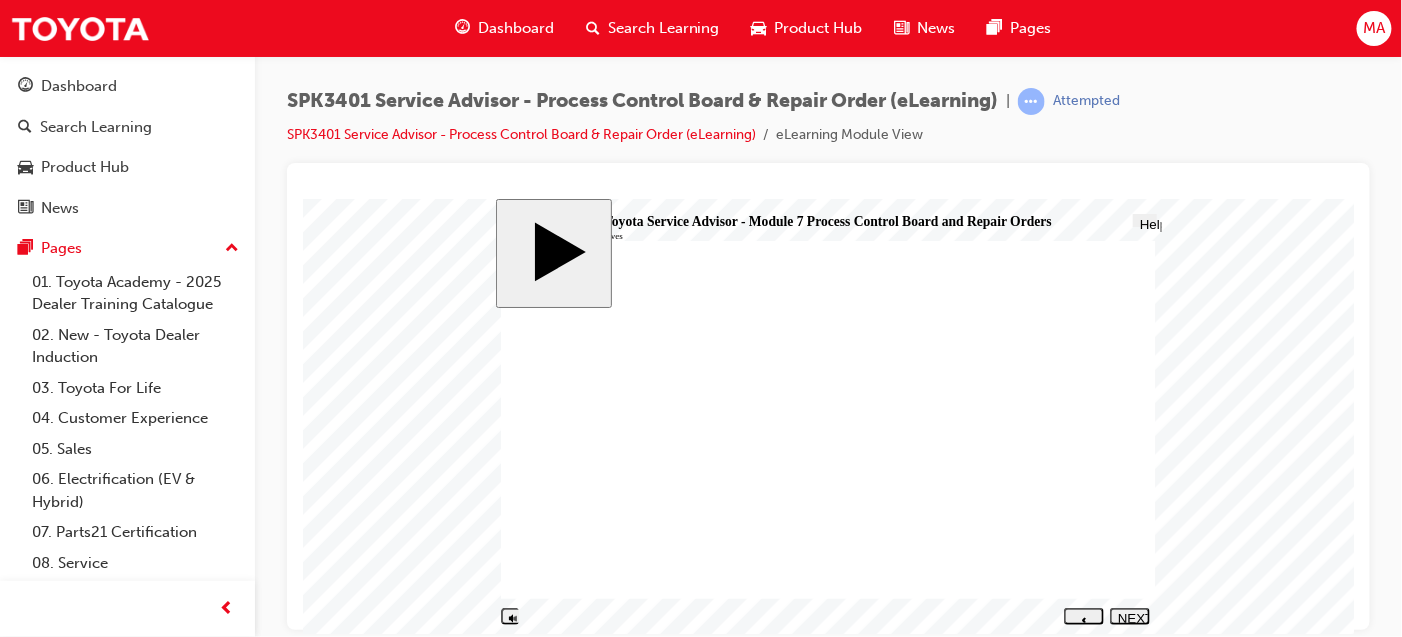 click 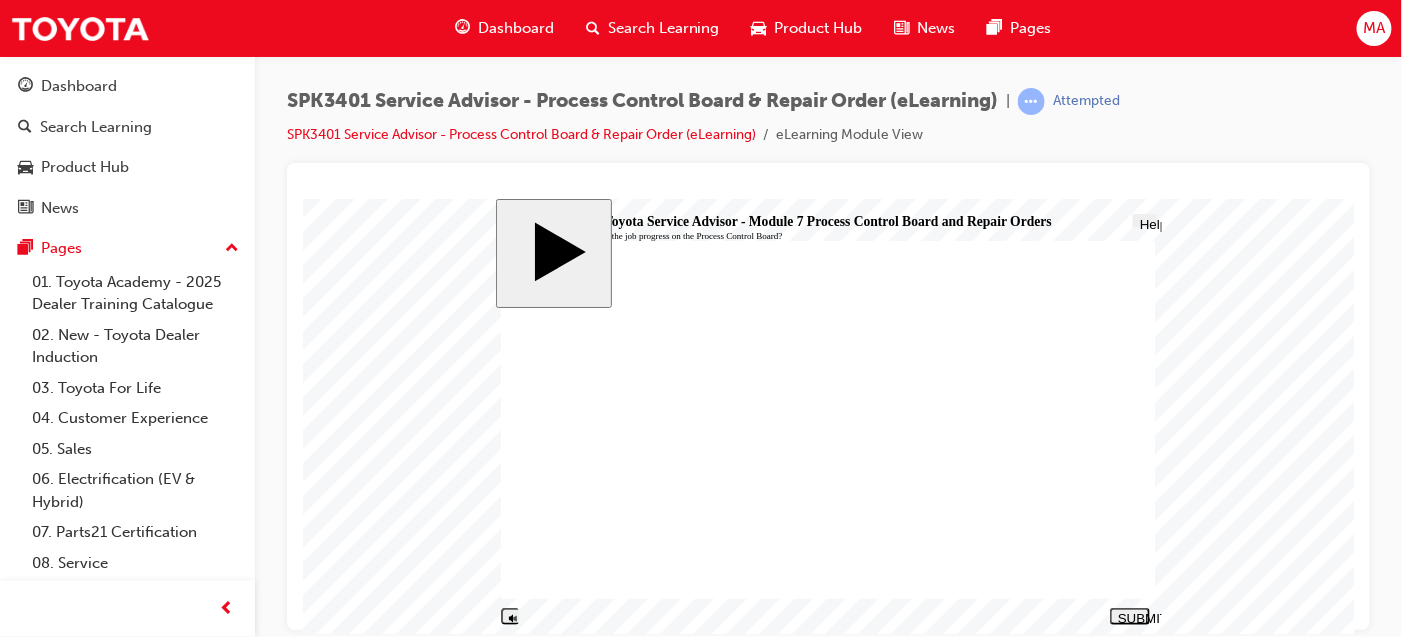 click 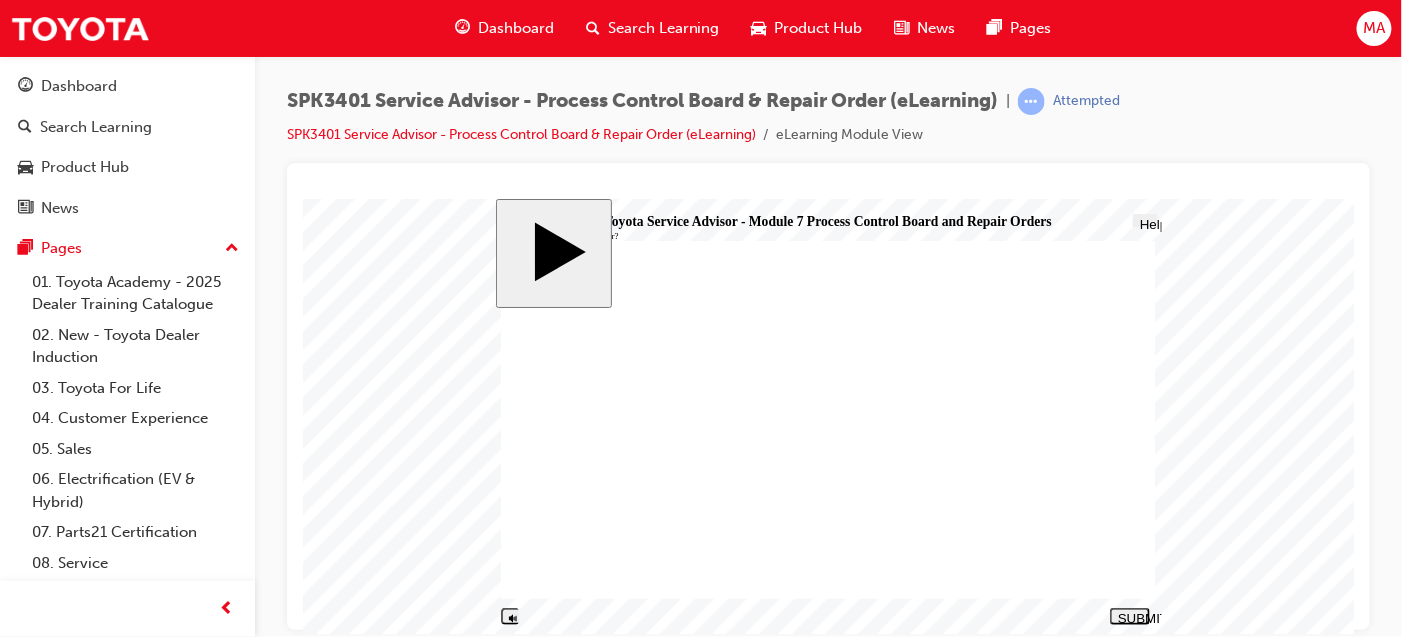click 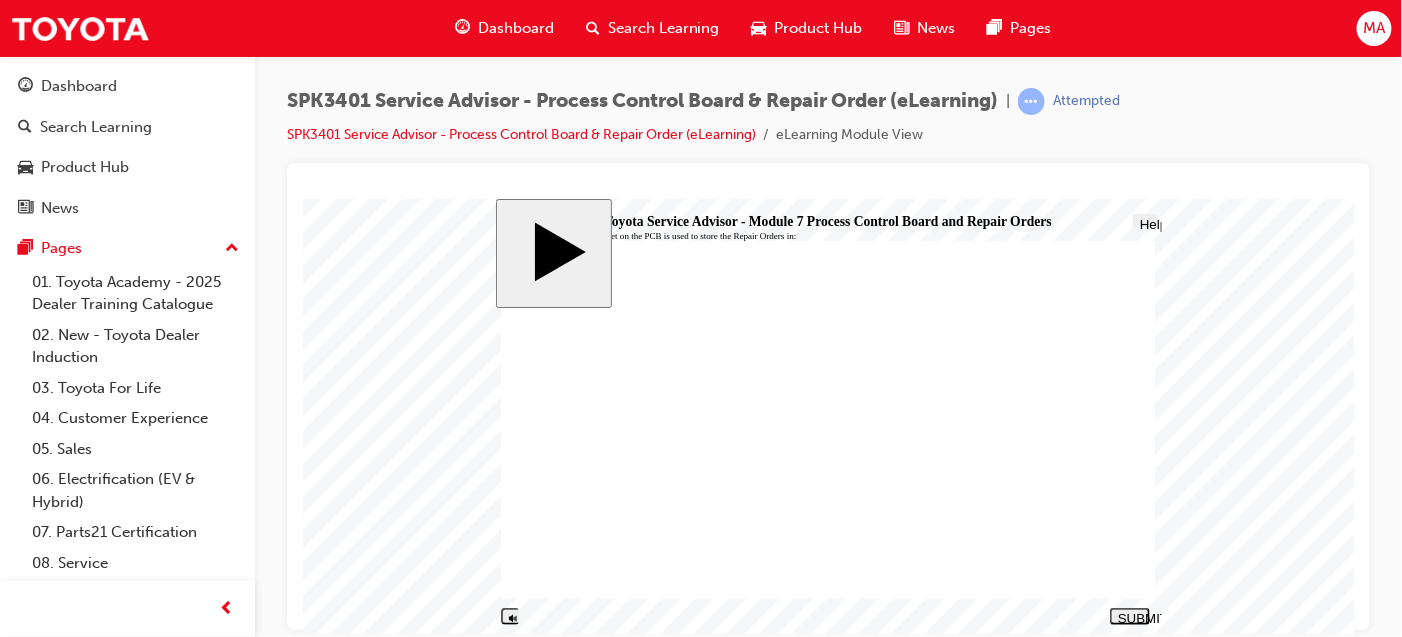 click 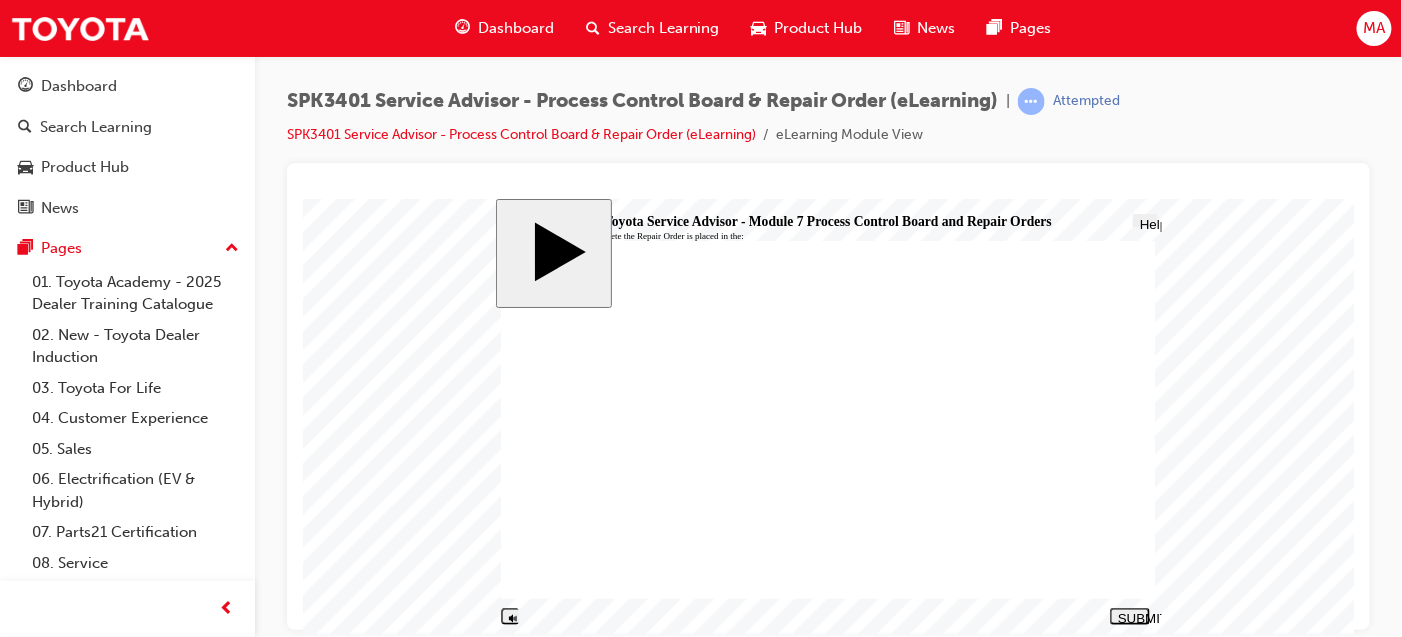 click 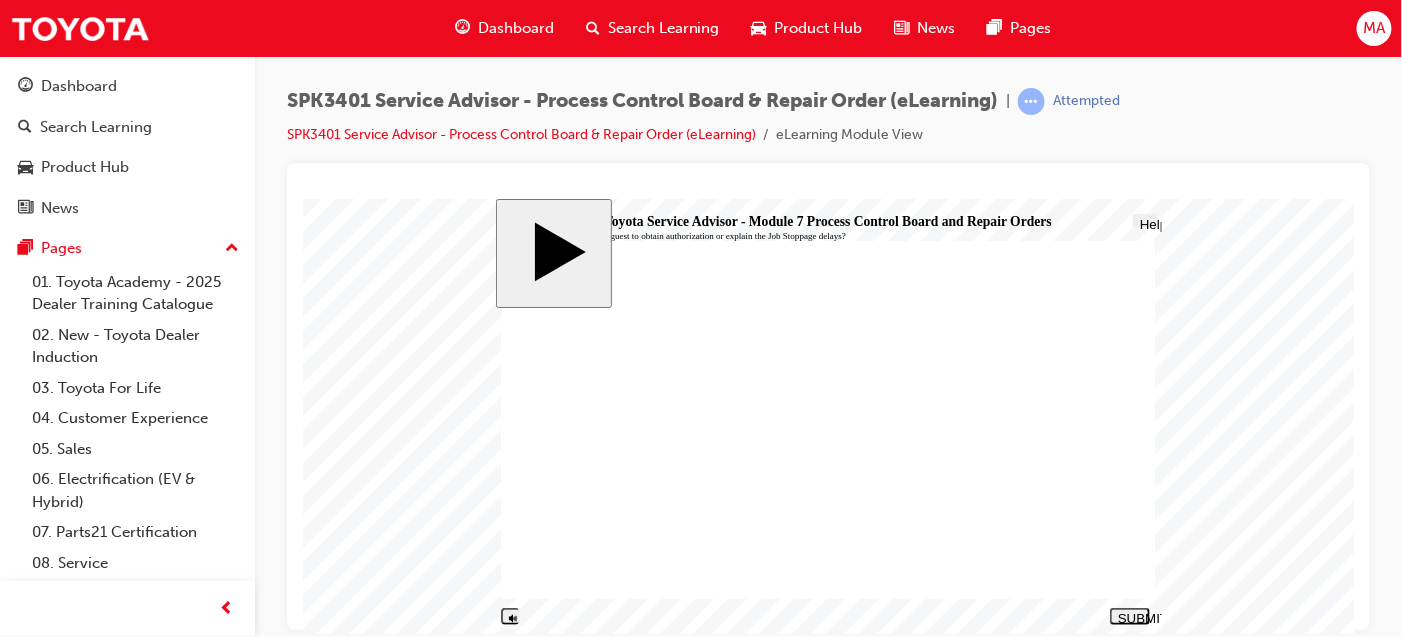 click 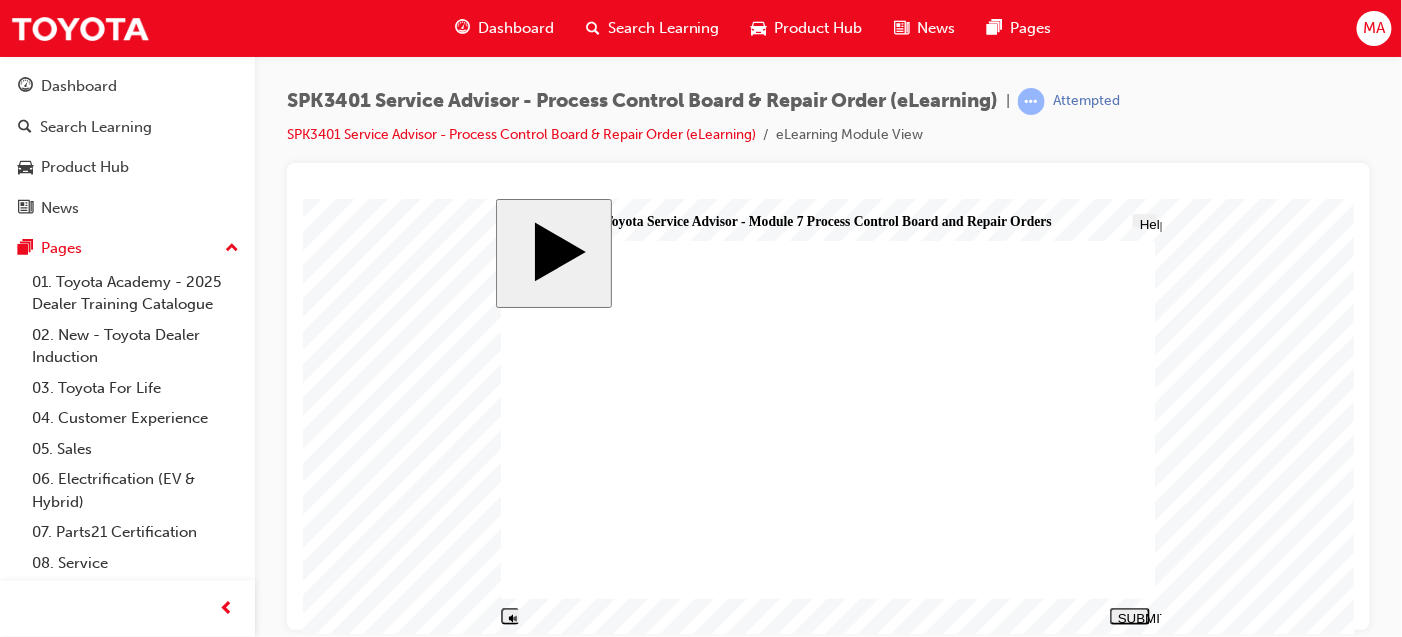 click 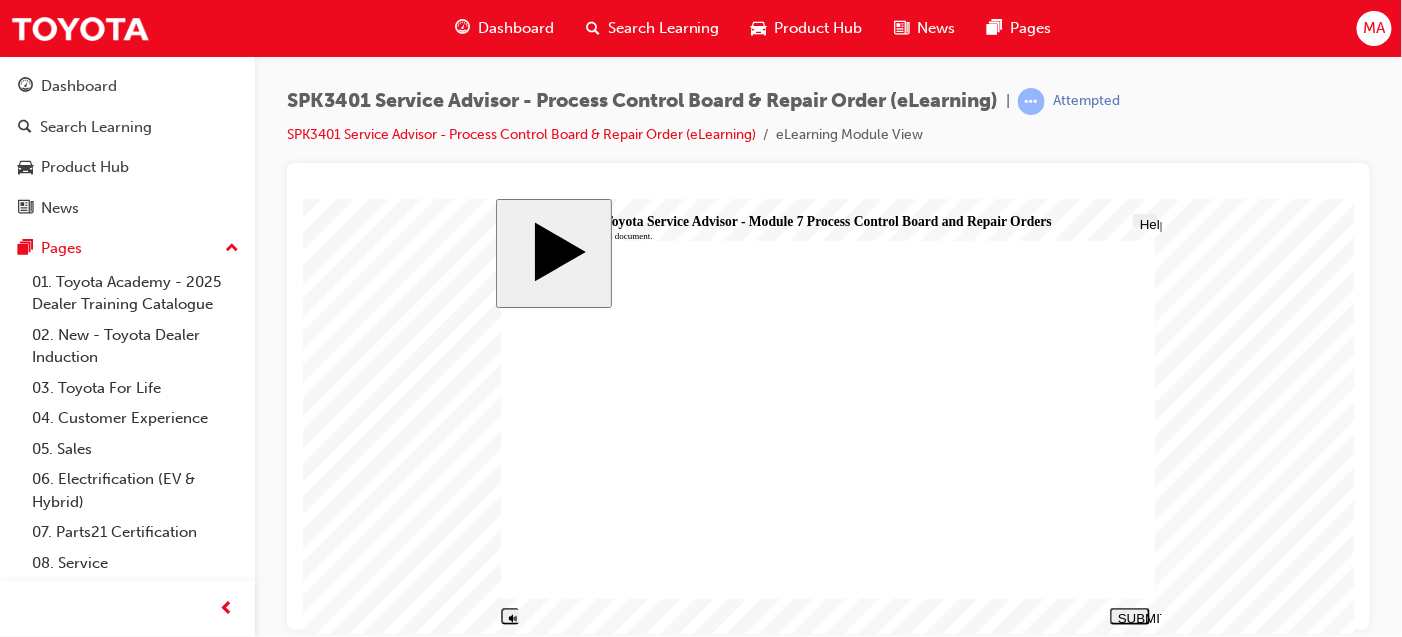 click 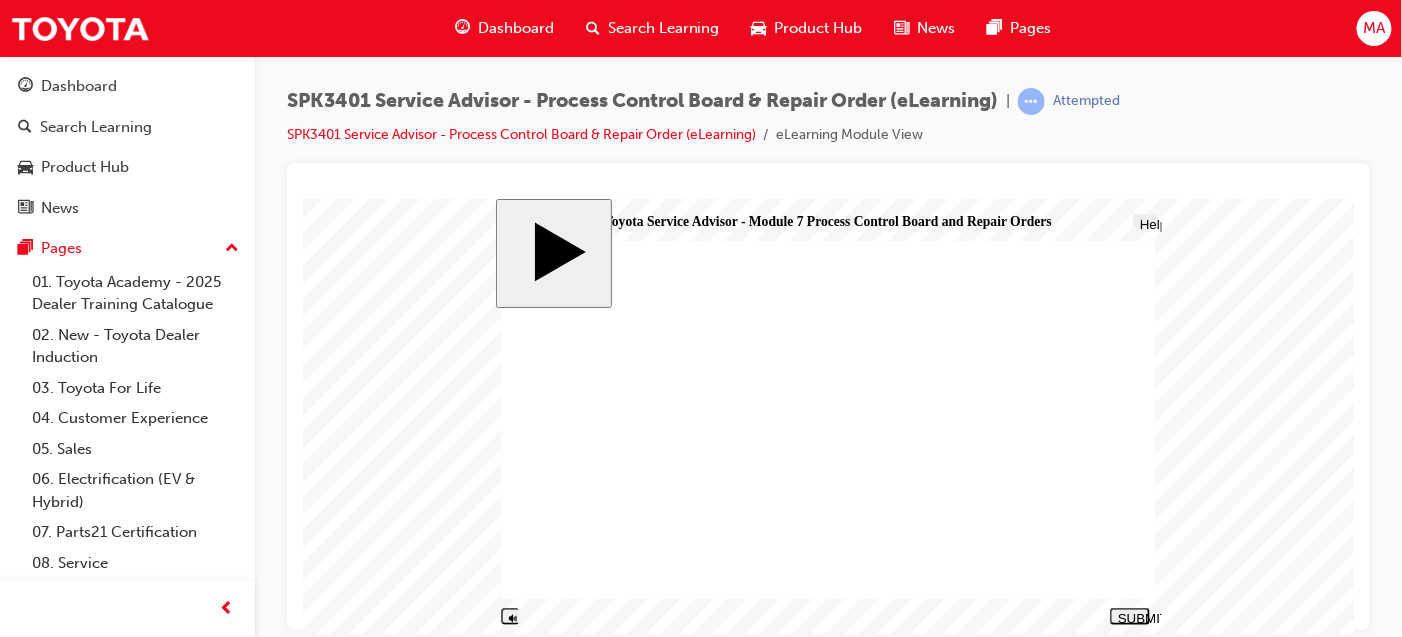 click 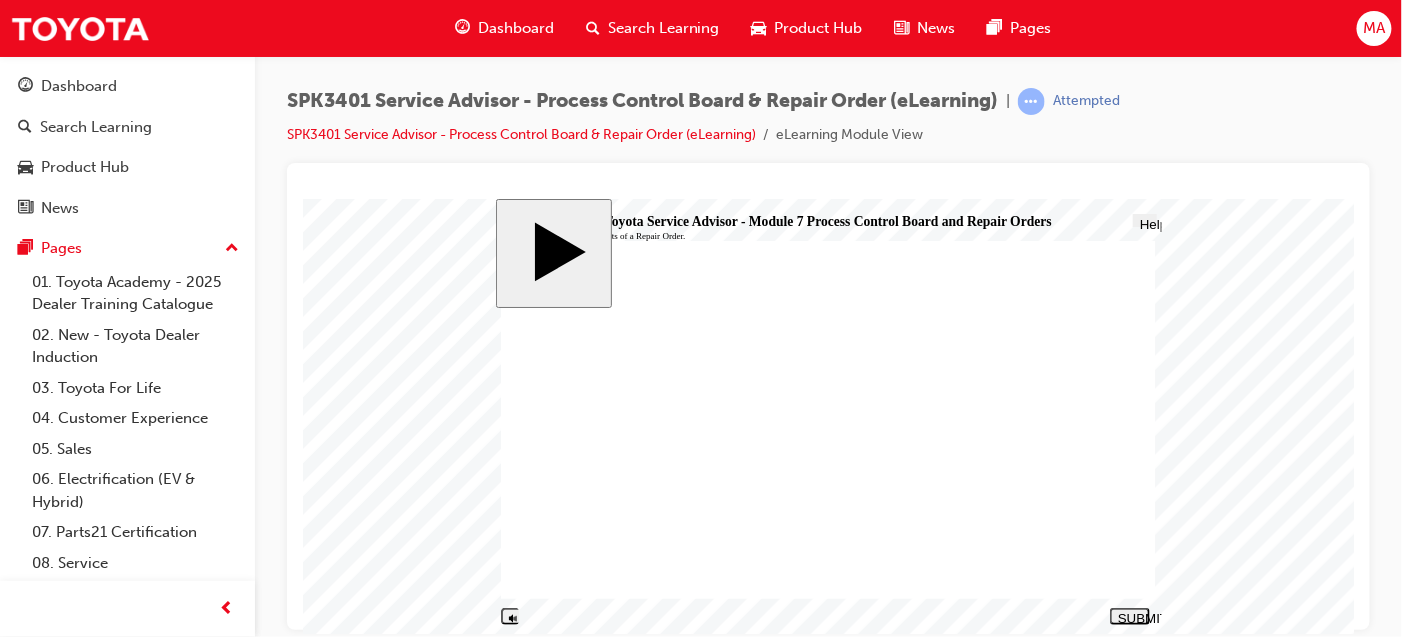 click 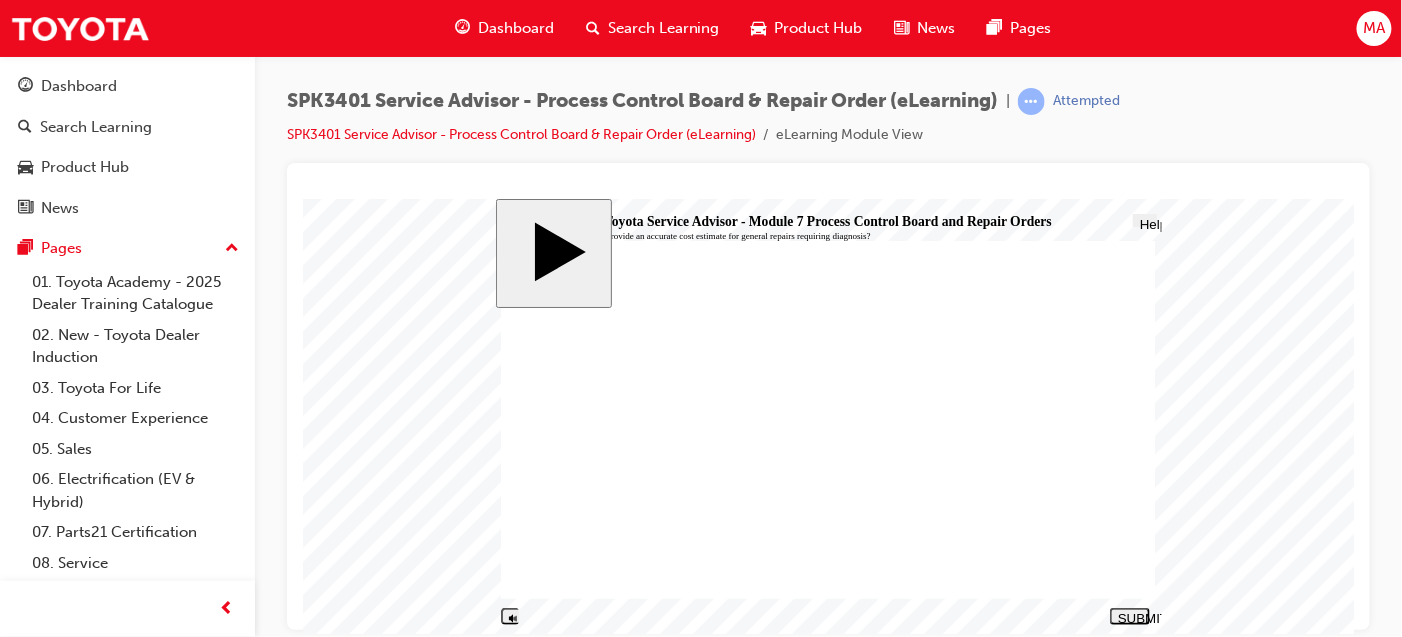 click 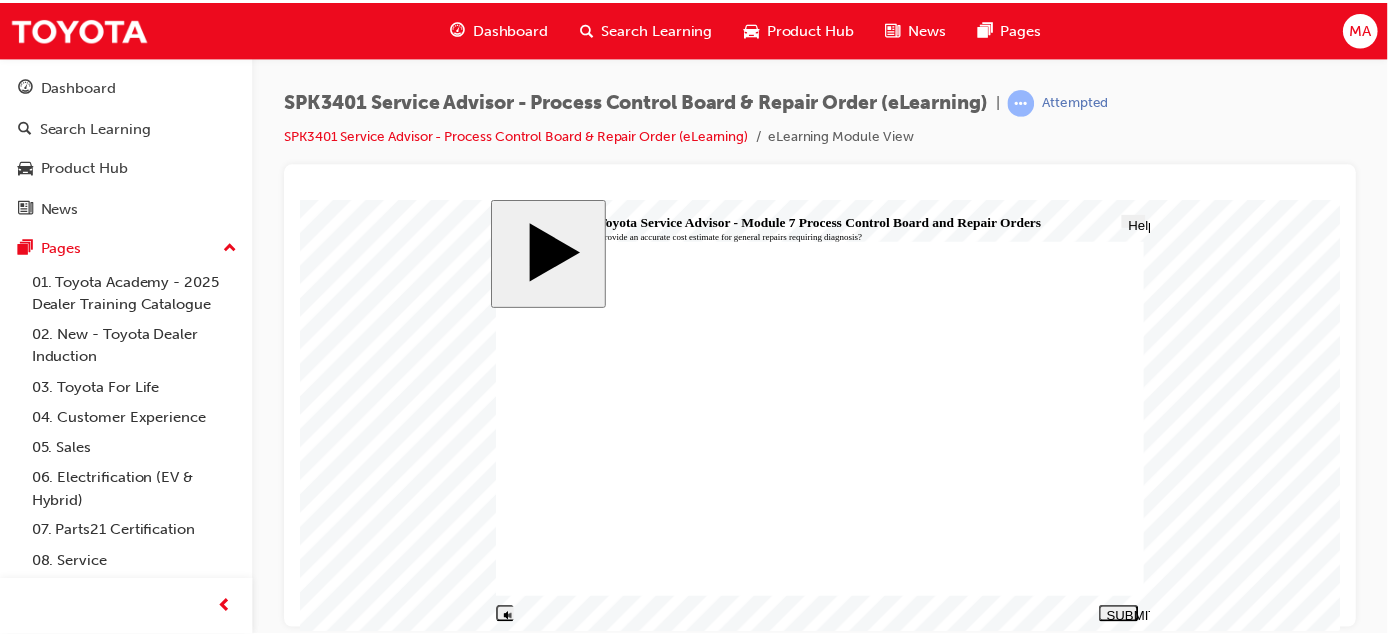 scroll, scrollTop: 0, scrollLeft: 0, axis: both 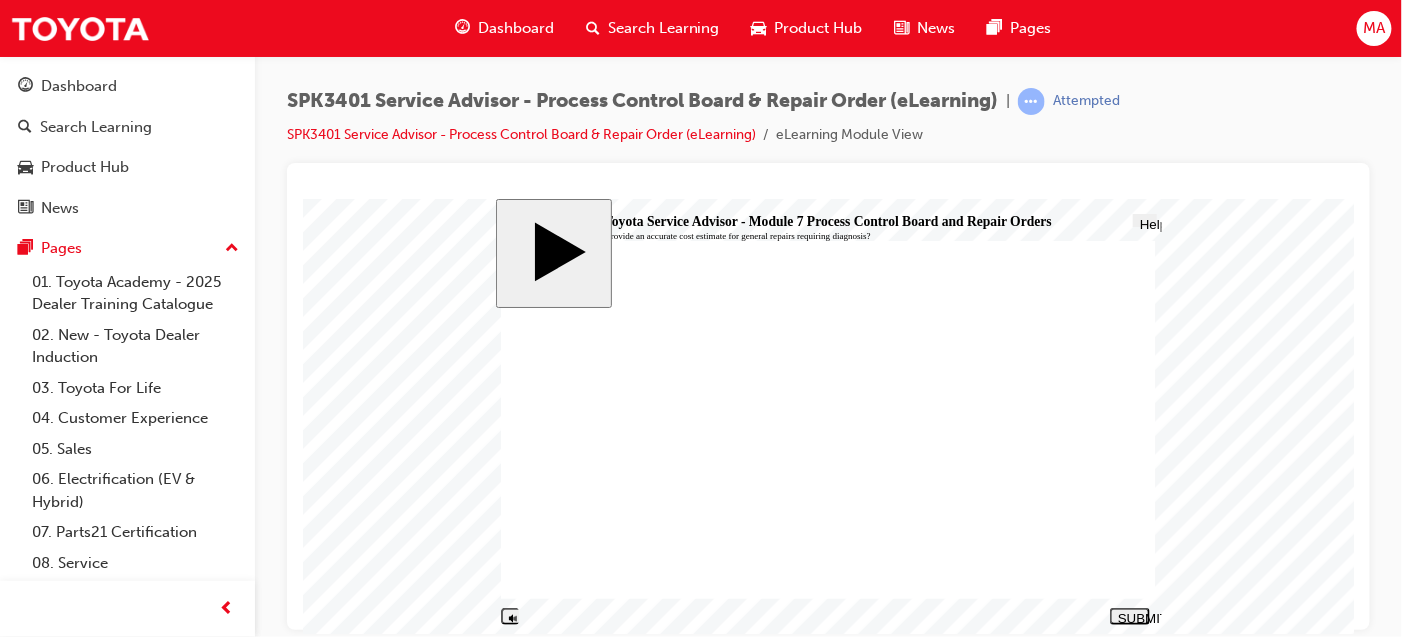 click 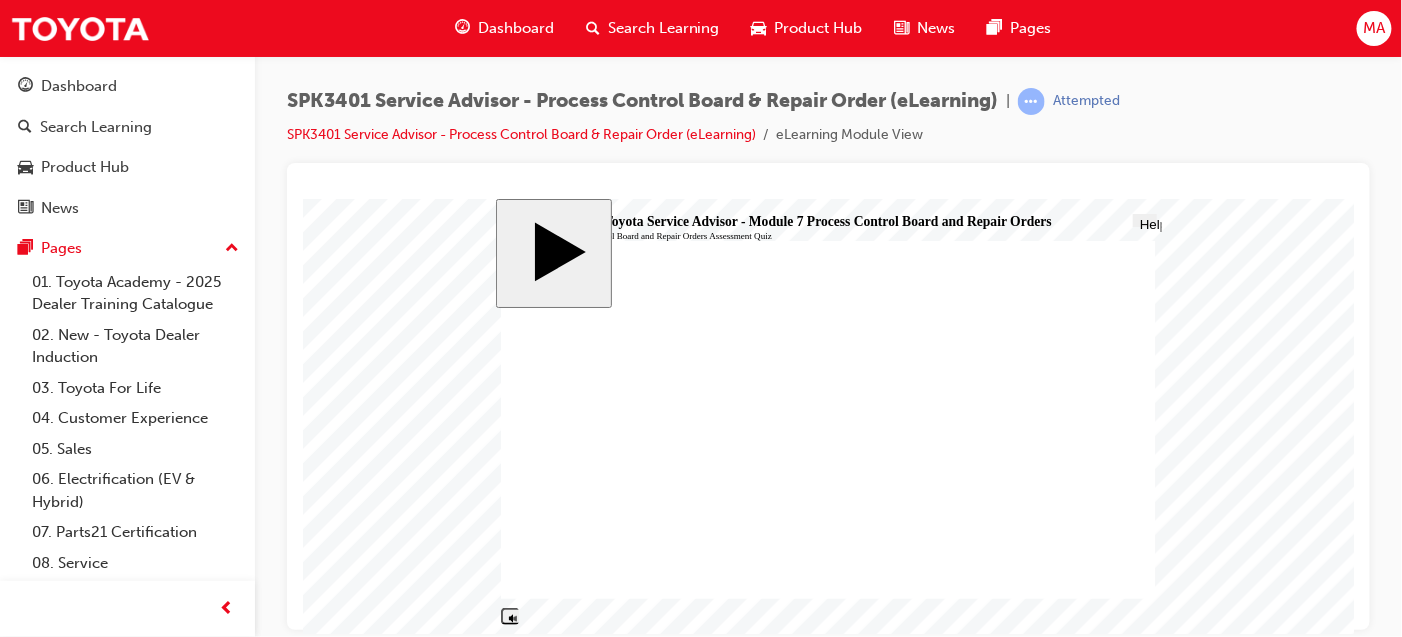 click 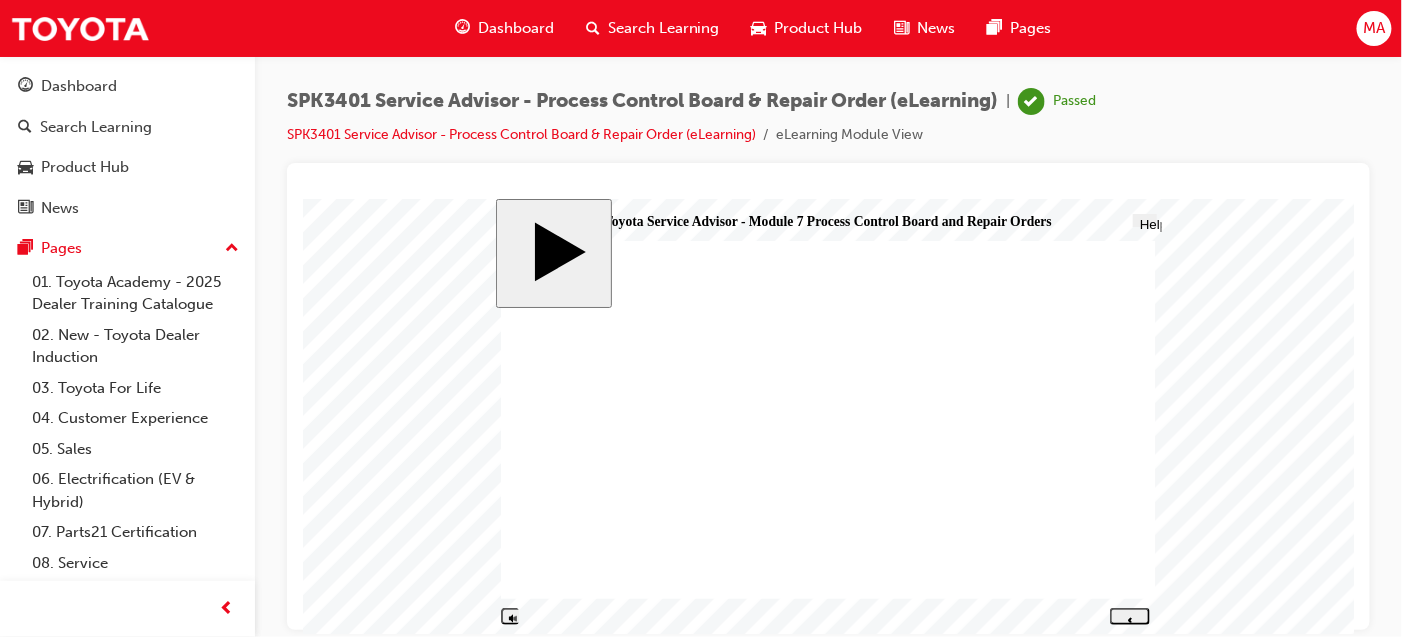 click on "PREV" at bounding box center (1129, 615) 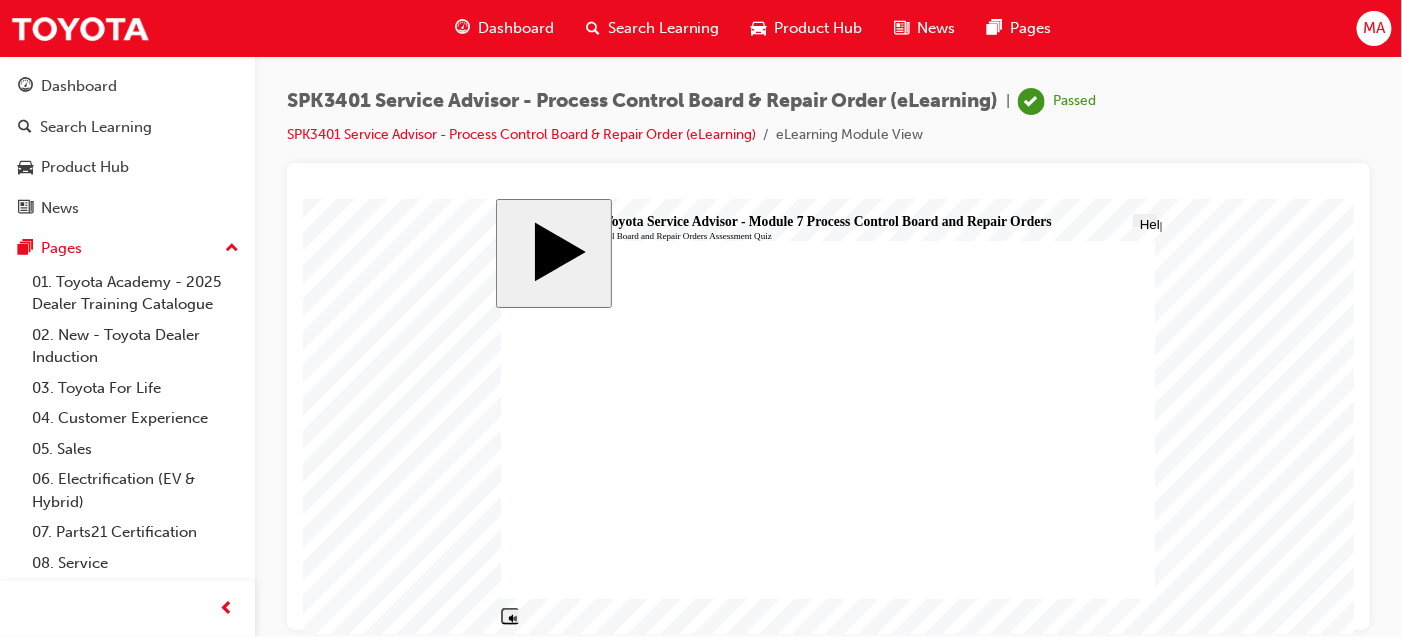 click 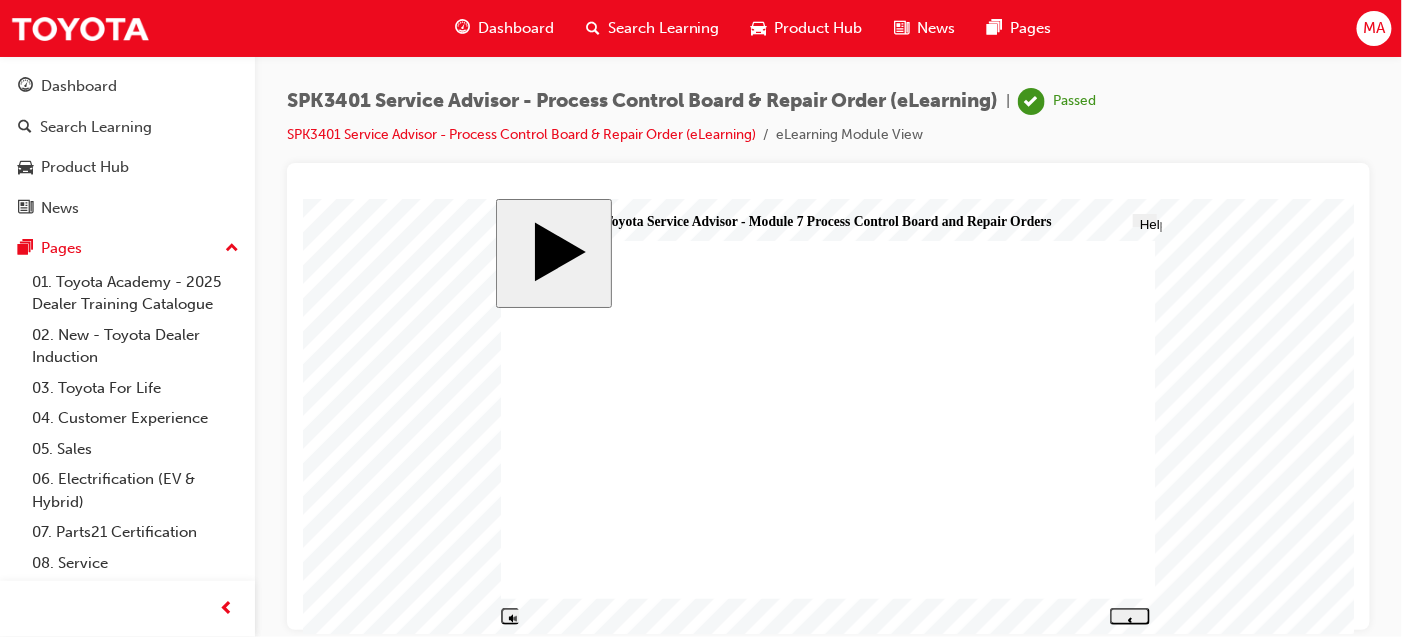 click on "PREV" at bounding box center (1129, 625) 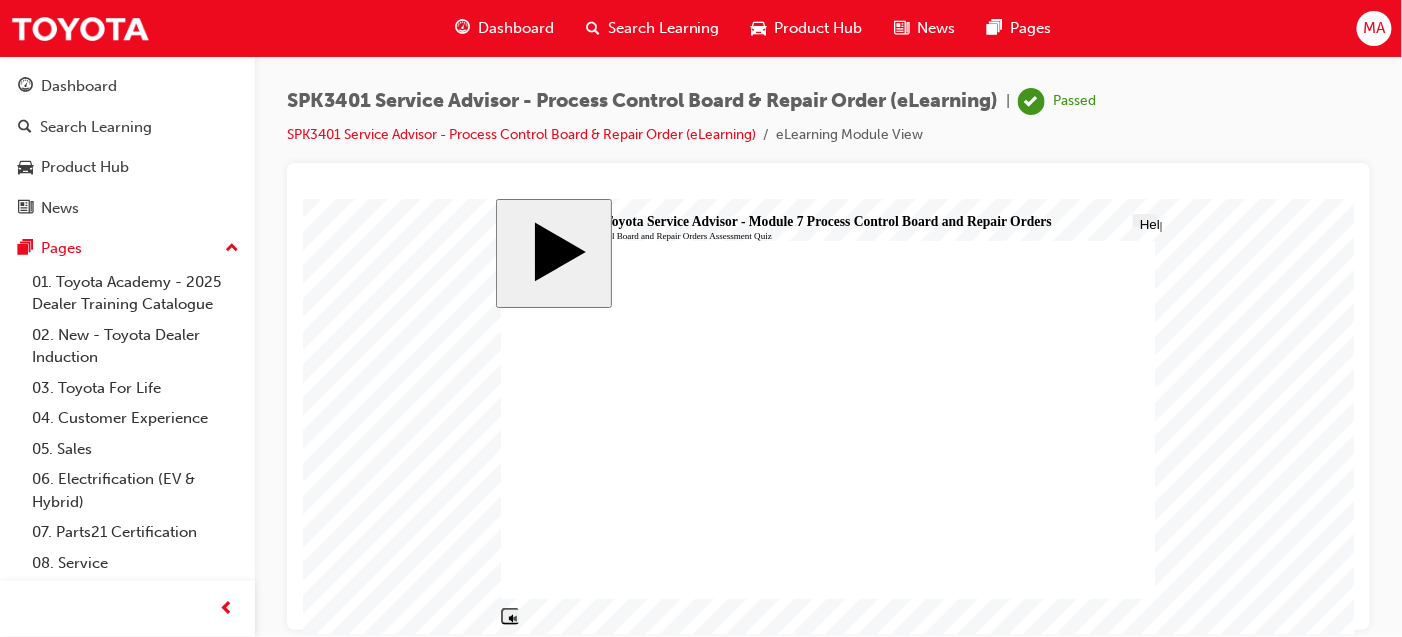 click on "Dashboard" at bounding box center (516, 28) 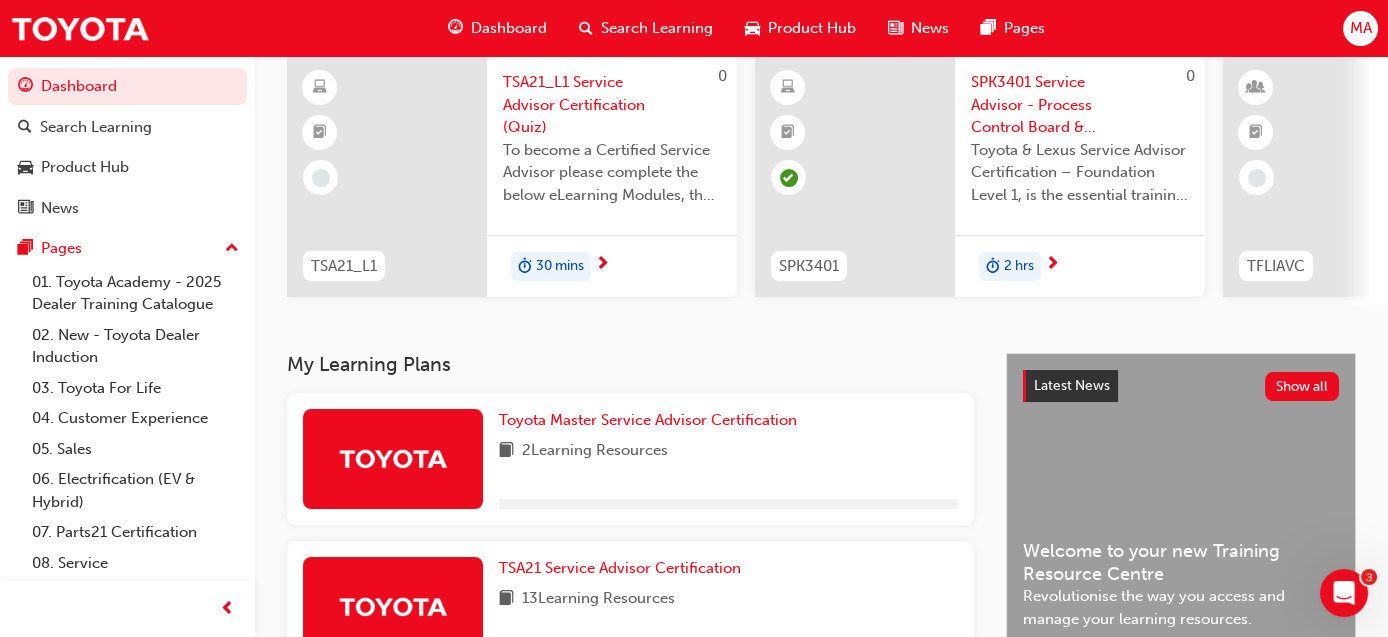 scroll, scrollTop: 300, scrollLeft: 0, axis: vertical 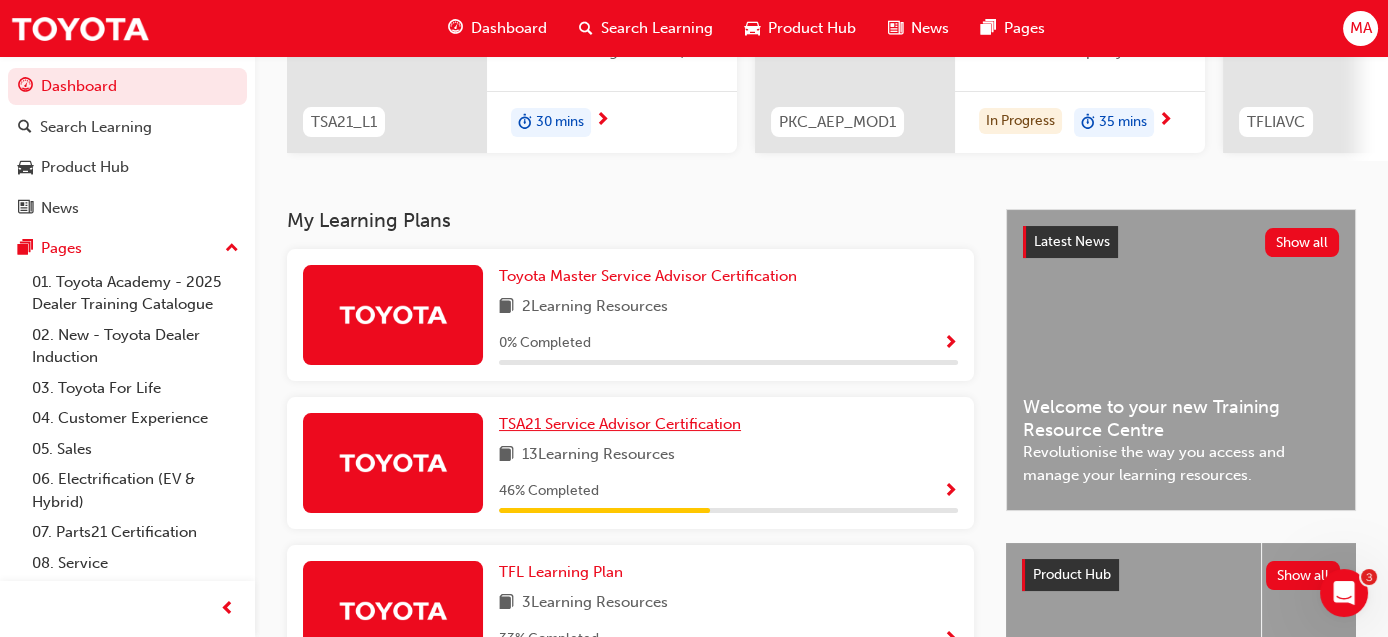 click on "TSA21 Service Advisor Certification" at bounding box center (620, 424) 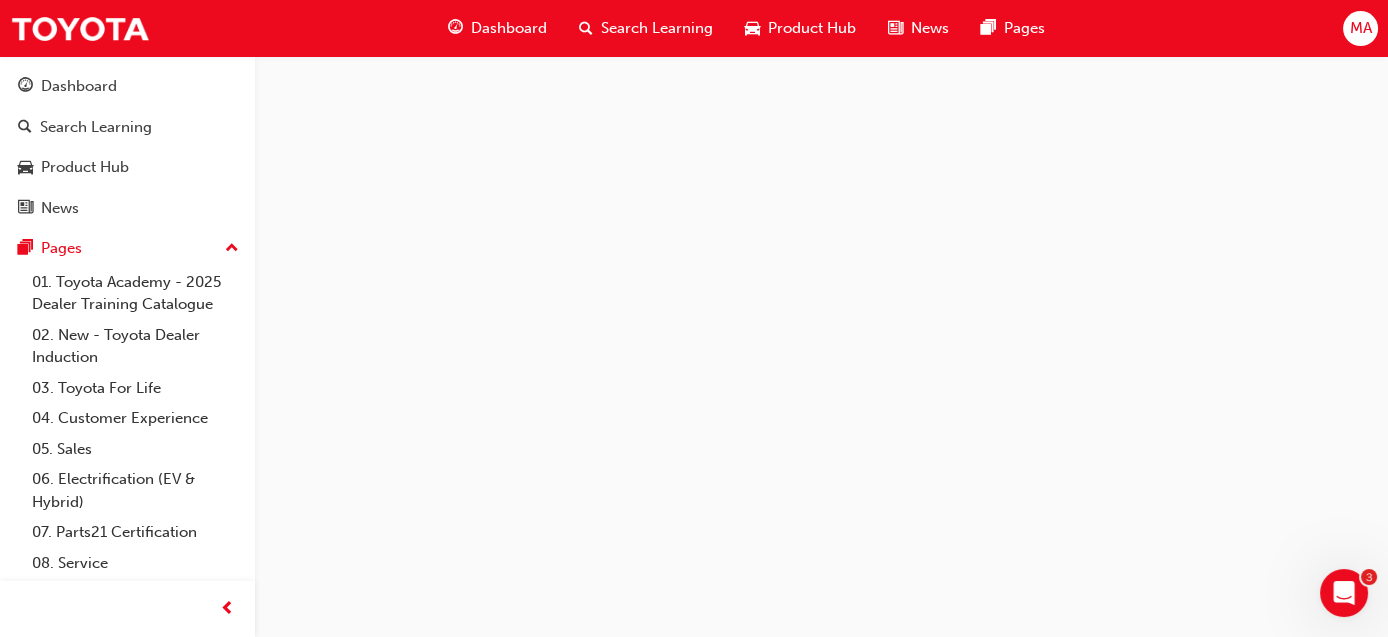 scroll, scrollTop: 0, scrollLeft: 0, axis: both 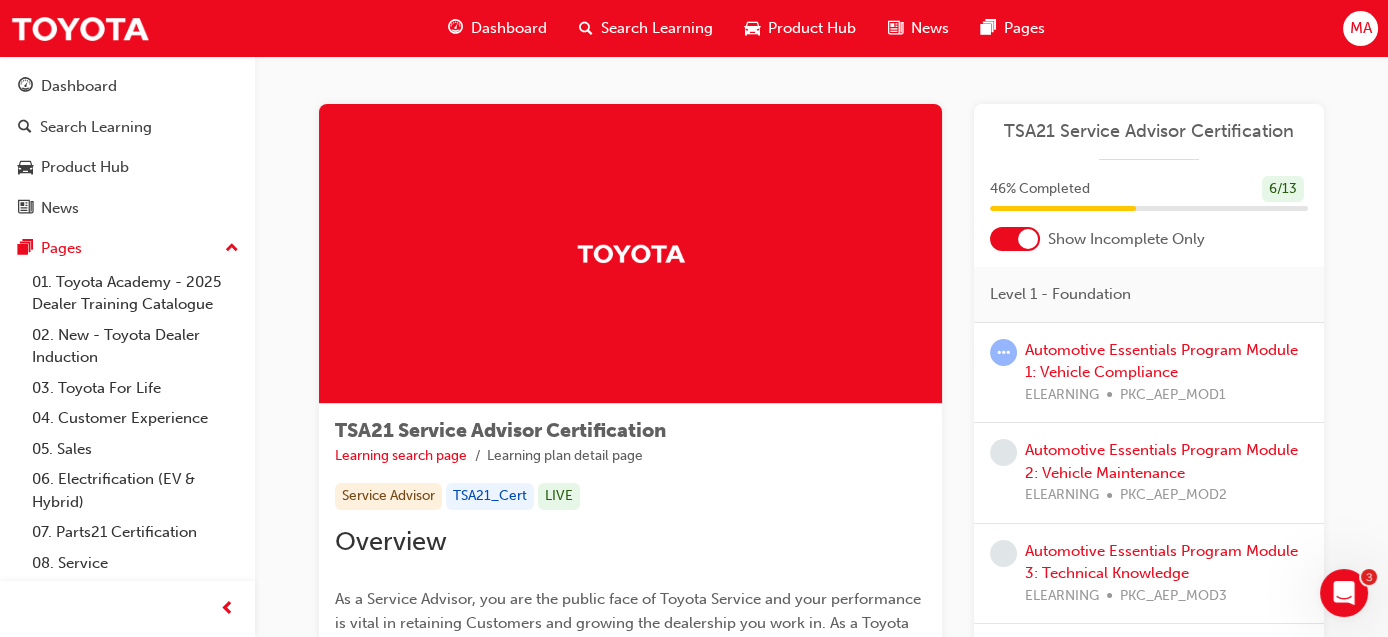 click on "46 % Completed 6 / 13" at bounding box center (1149, 202) 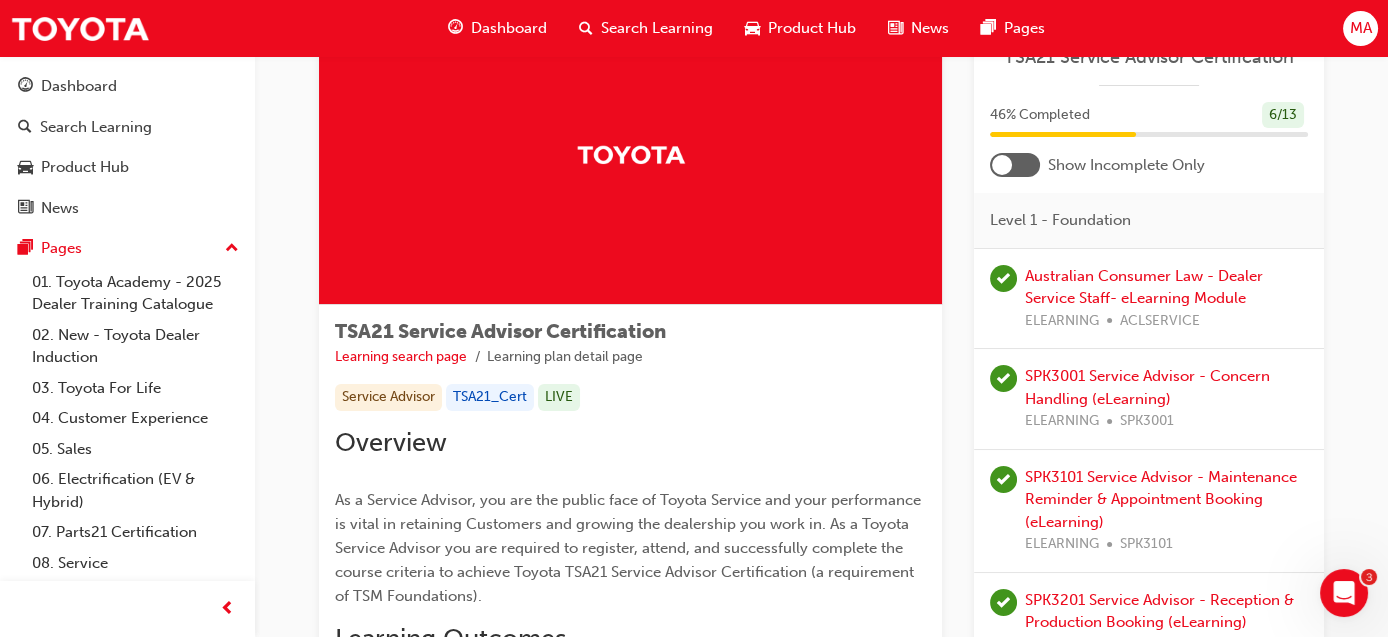 scroll, scrollTop: 0, scrollLeft: 0, axis: both 